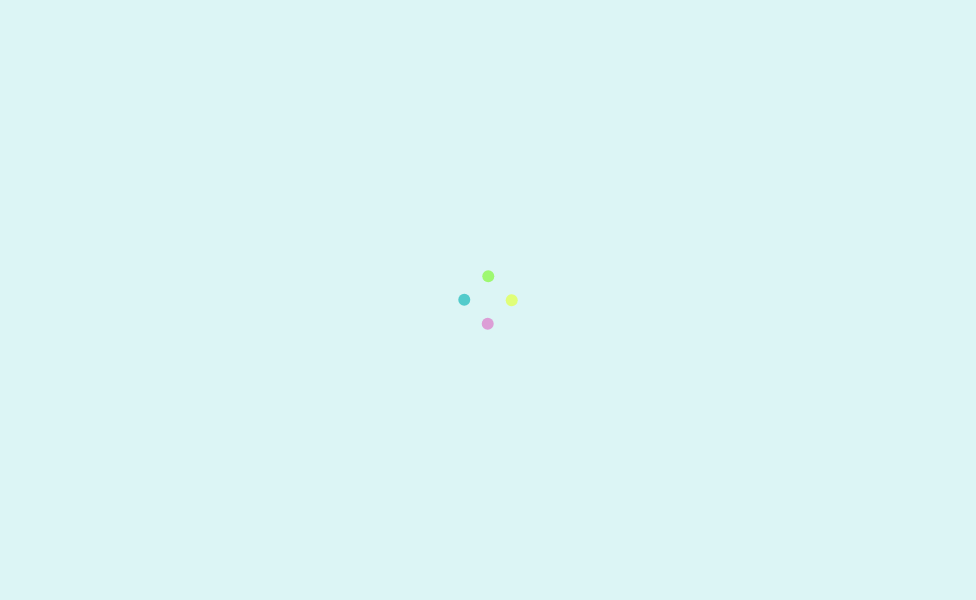 scroll, scrollTop: 0, scrollLeft: 0, axis: both 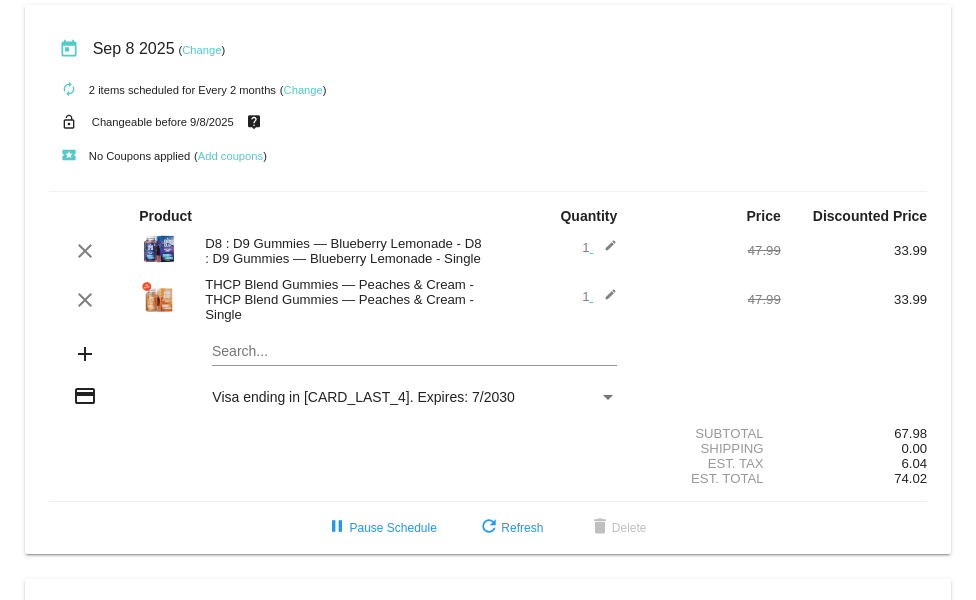 click on "Change" 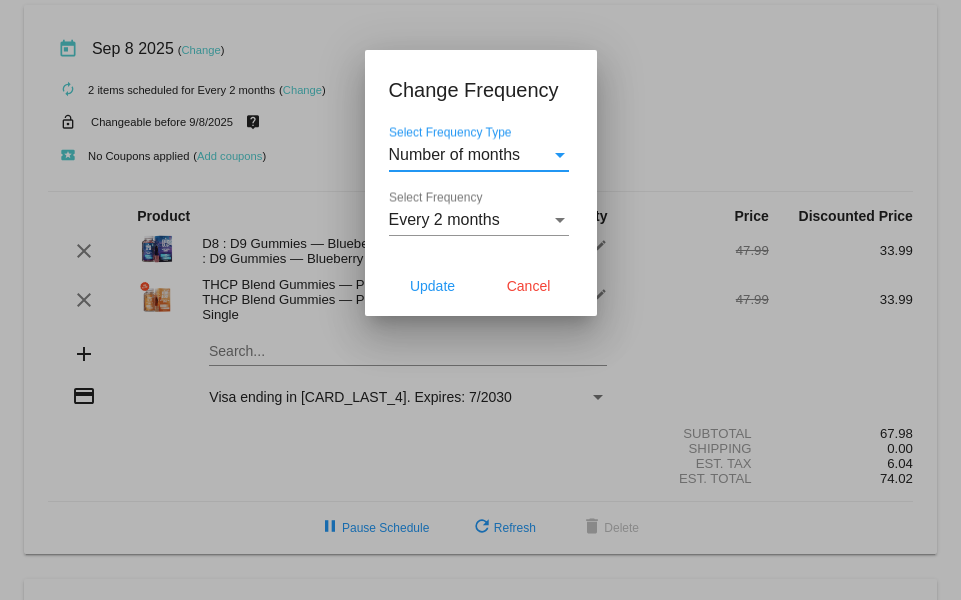 click at bounding box center (480, 300) 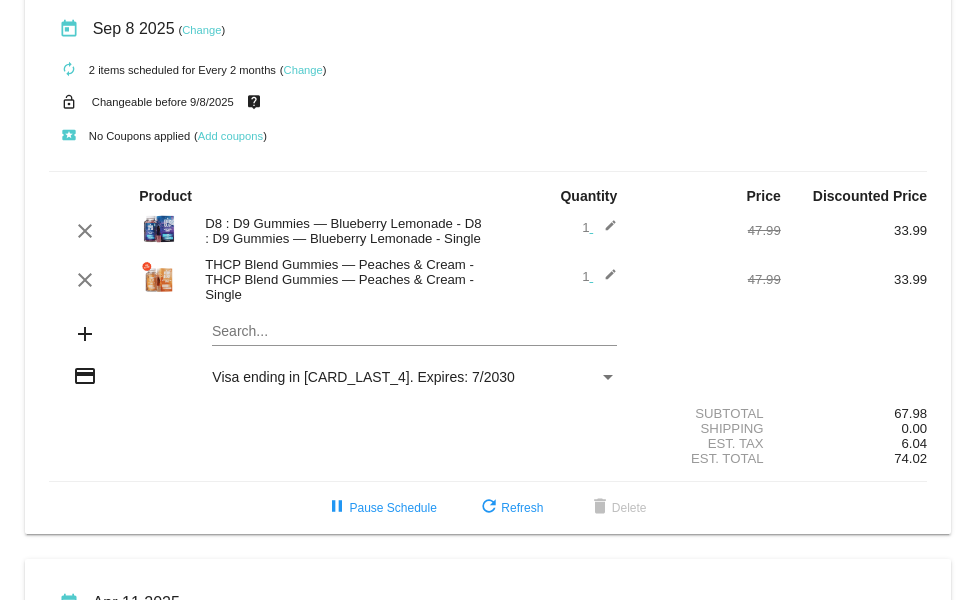 scroll, scrollTop: 8, scrollLeft: 0, axis: vertical 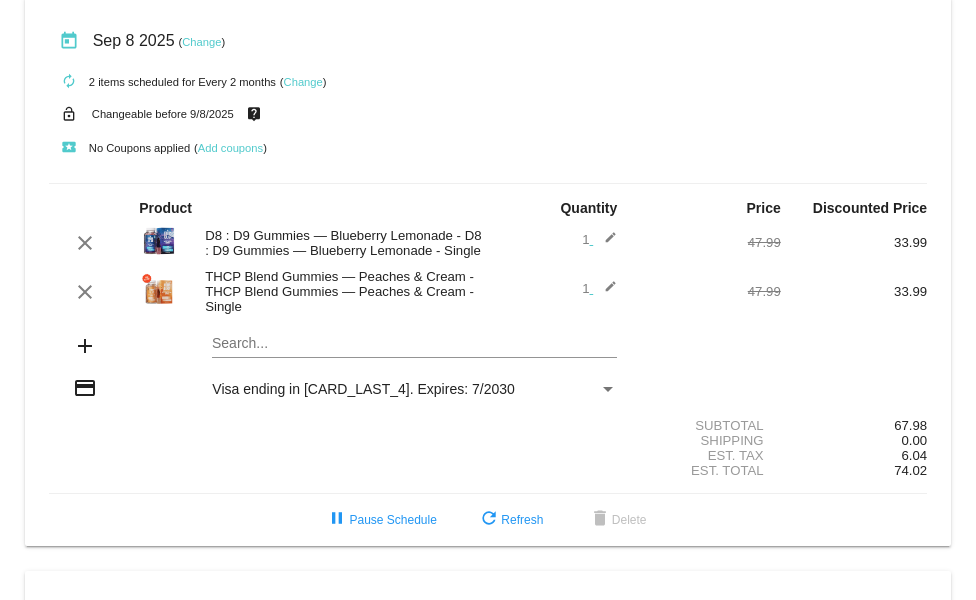 click on "today
Sep 8 2025
( Change )" 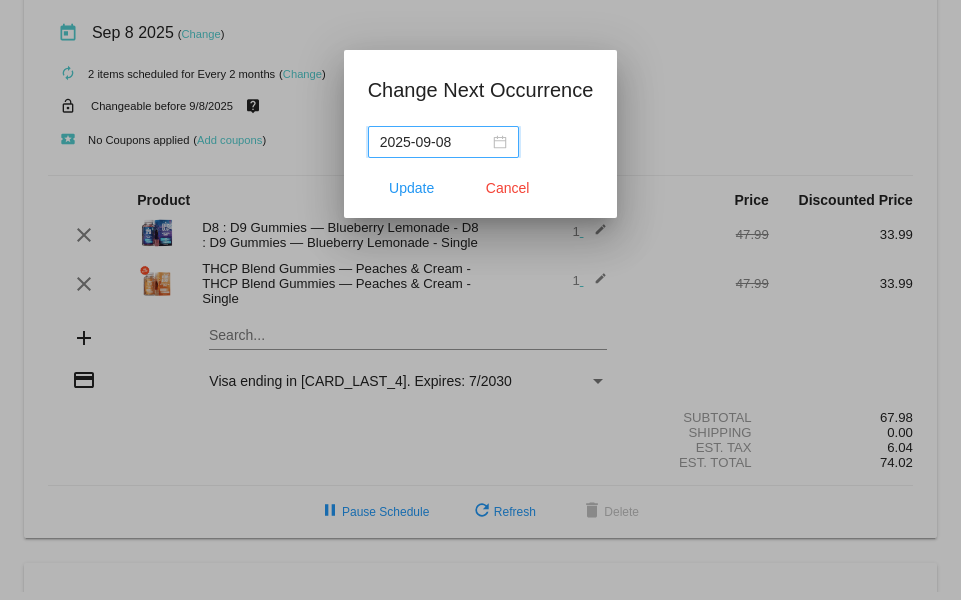 click on "2025-09-08" at bounding box center (443, 142) 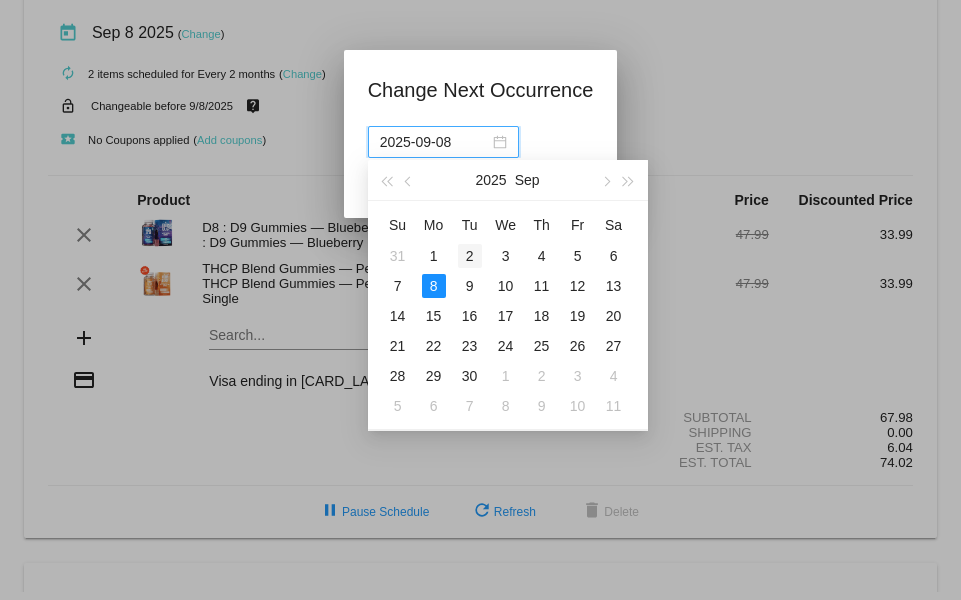 click on "2" at bounding box center (470, 256) 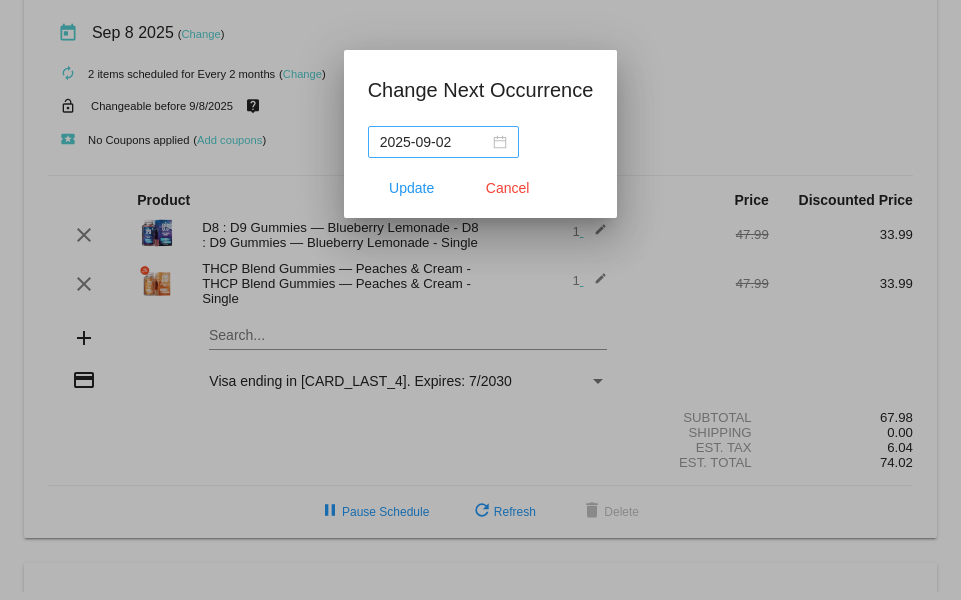 click on "2025-09-02" at bounding box center (443, 142) 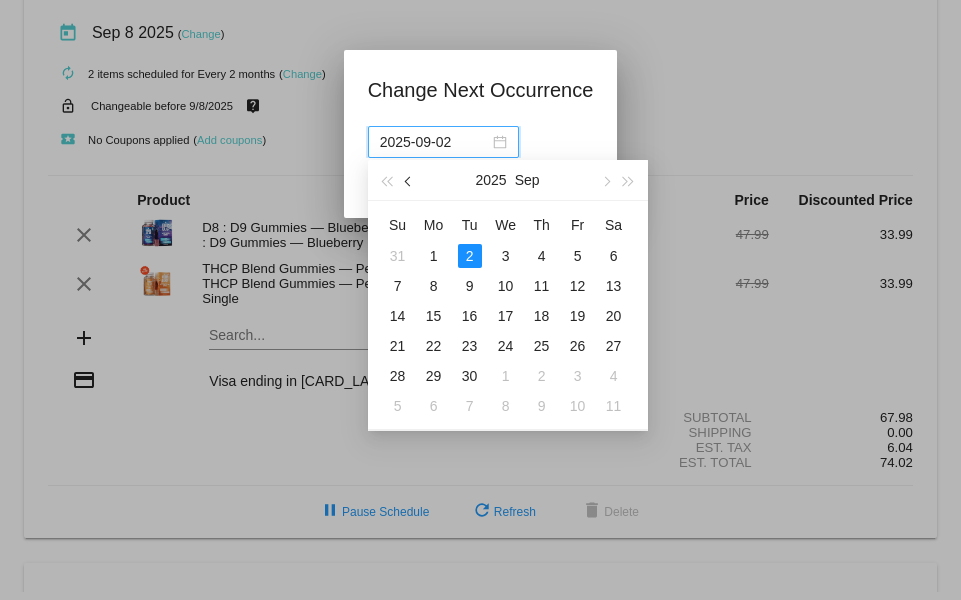 click at bounding box center [409, 181] 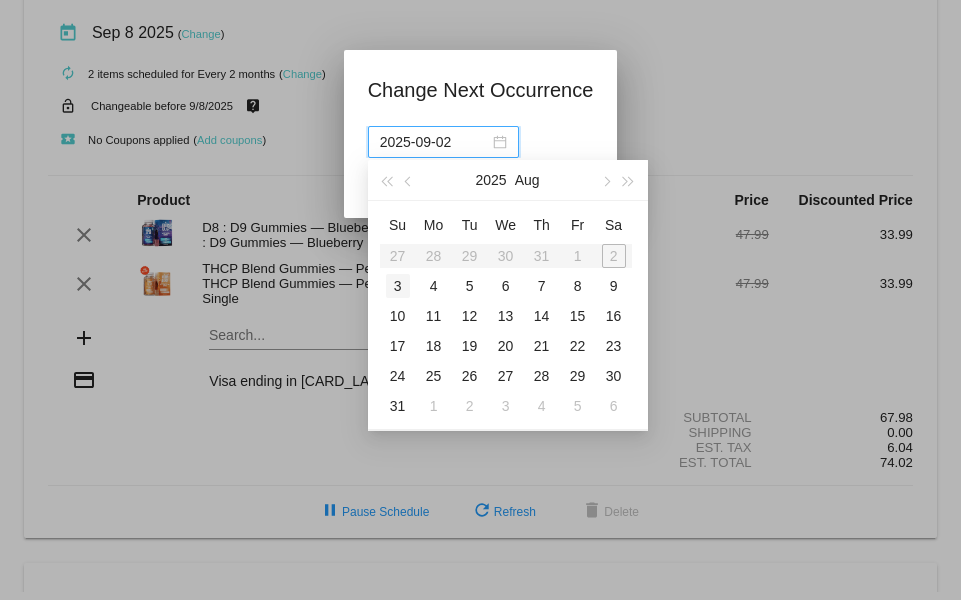 click on "3" at bounding box center (398, 286) 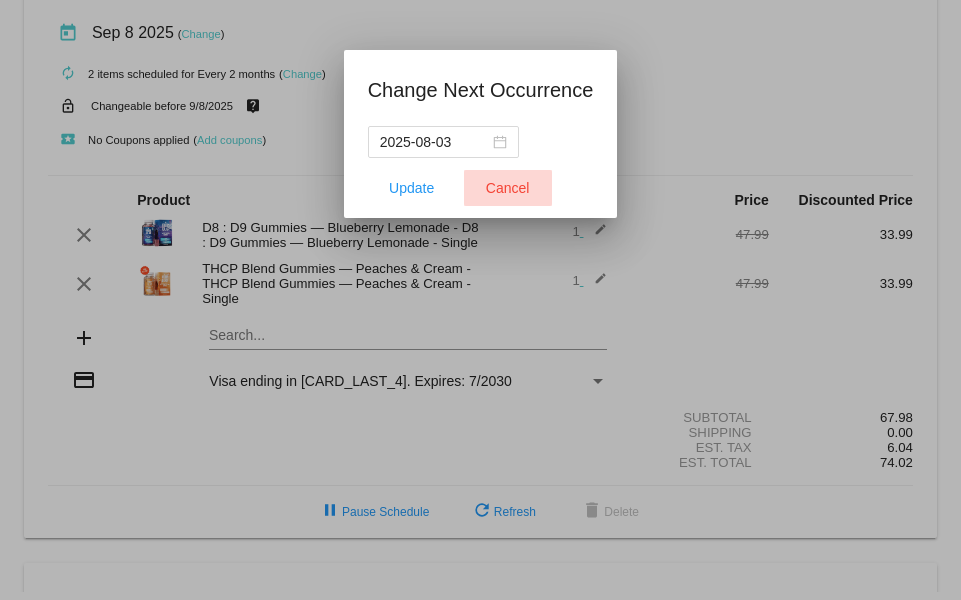 click on "Cancel" 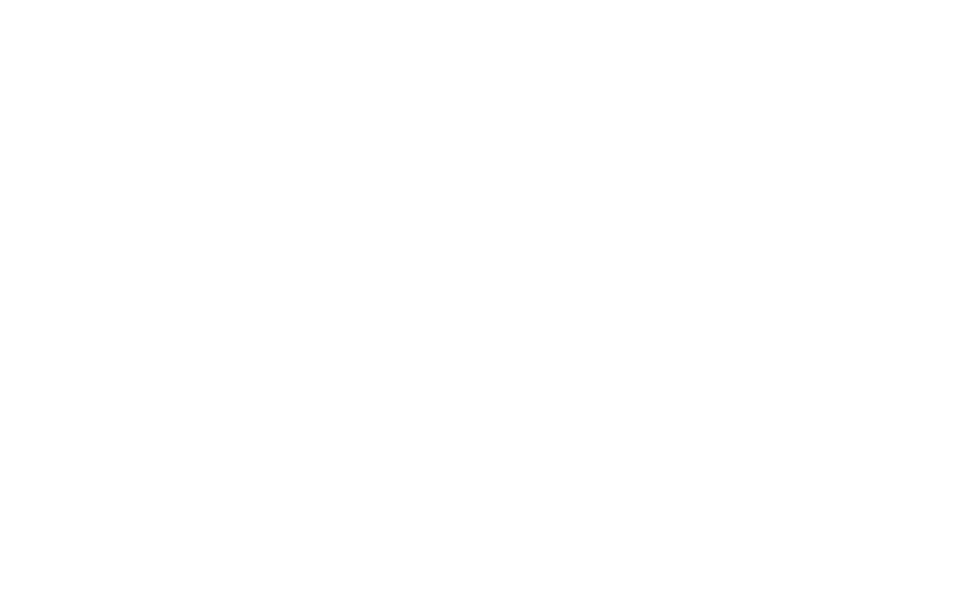 scroll, scrollTop: 0, scrollLeft: 0, axis: both 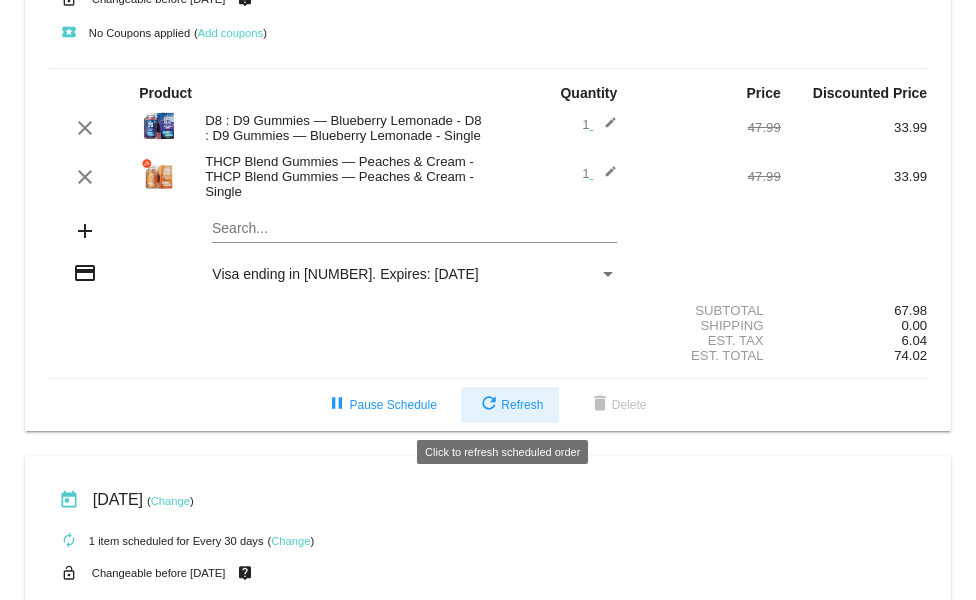 click on "refresh  Refresh" 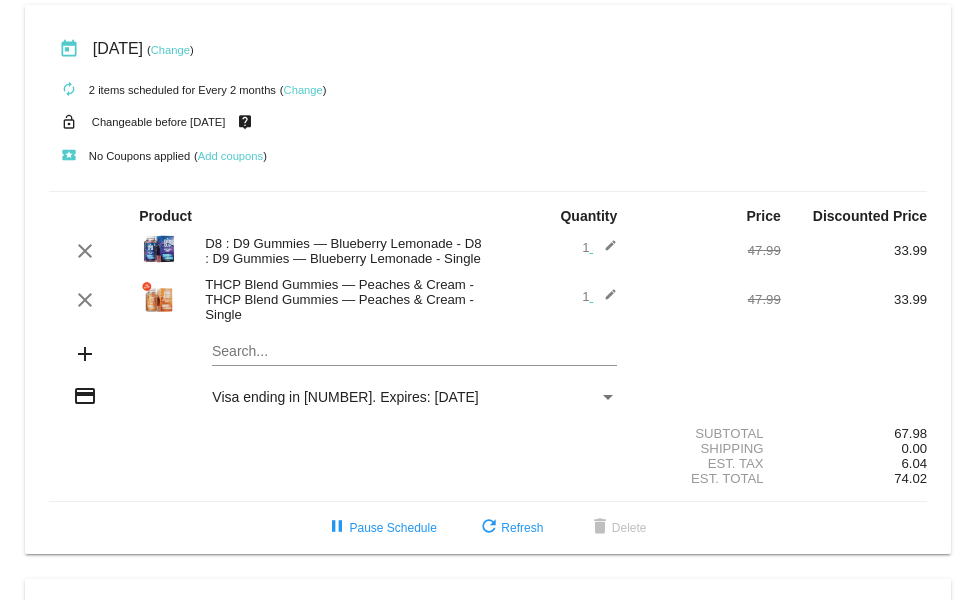 scroll, scrollTop: 0, scrollLeft: 0, axis: both 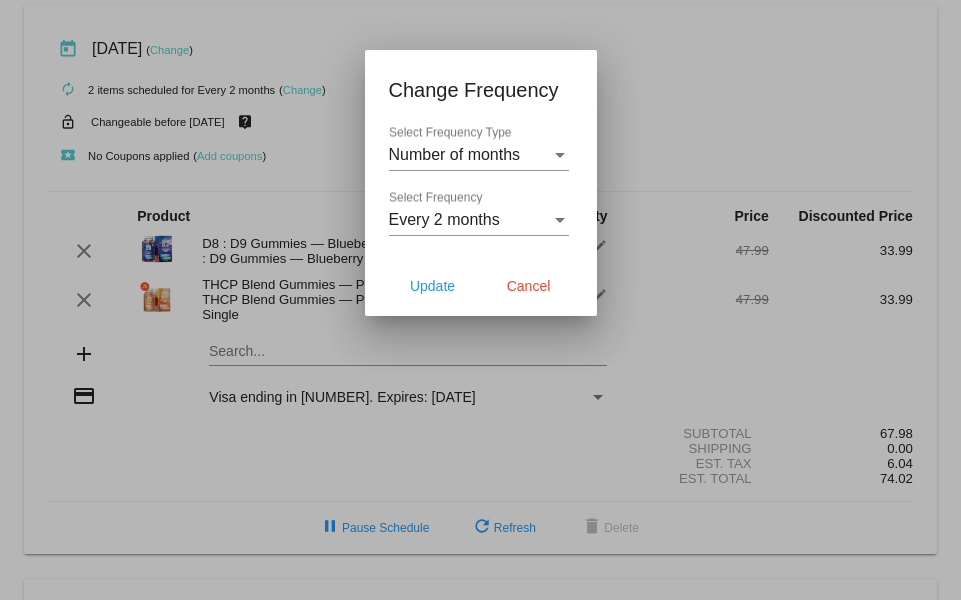 click at bounding box center [480, 300] 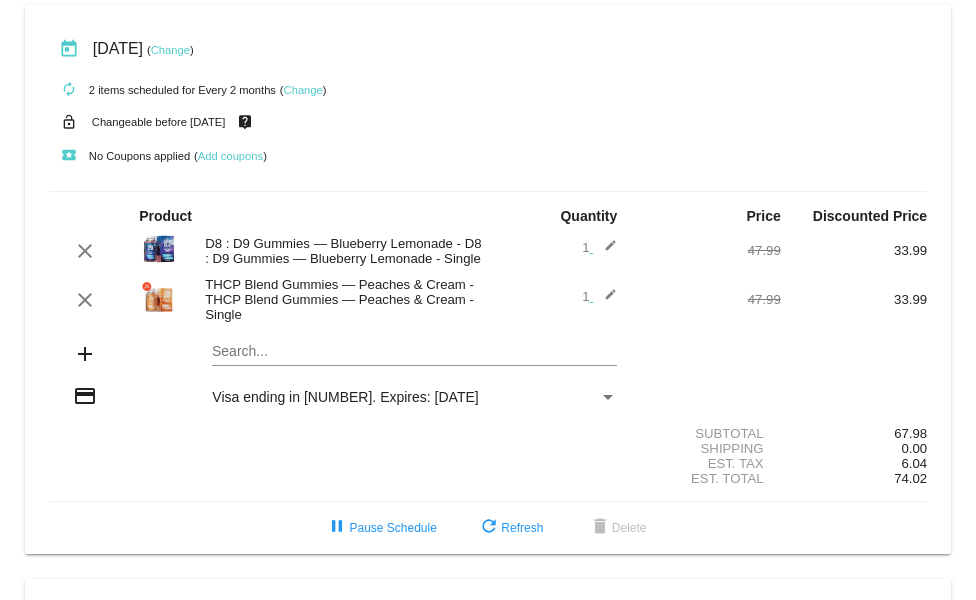 click on "Change" 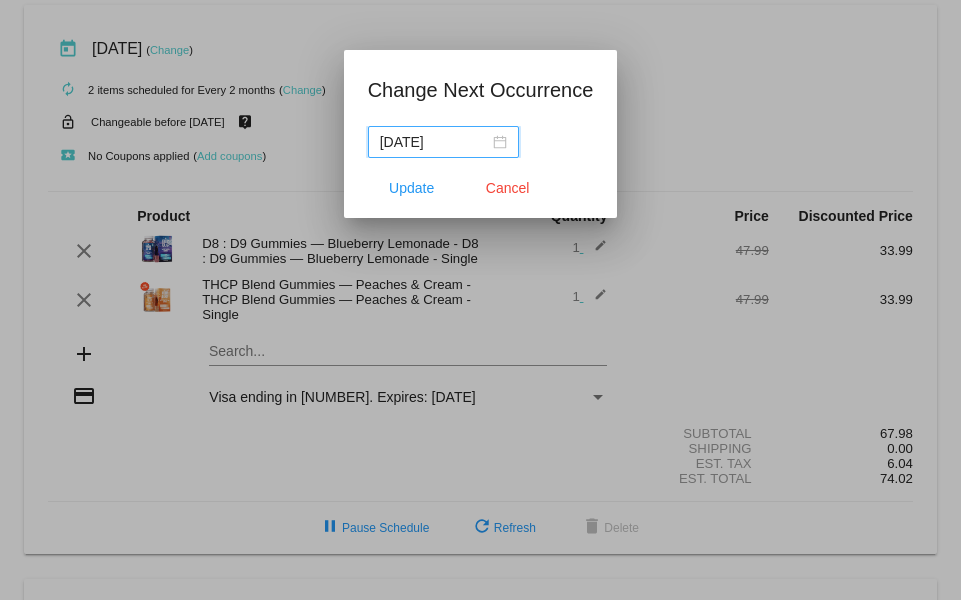 click on "2025-09-08" at bounding box center [434, 142] 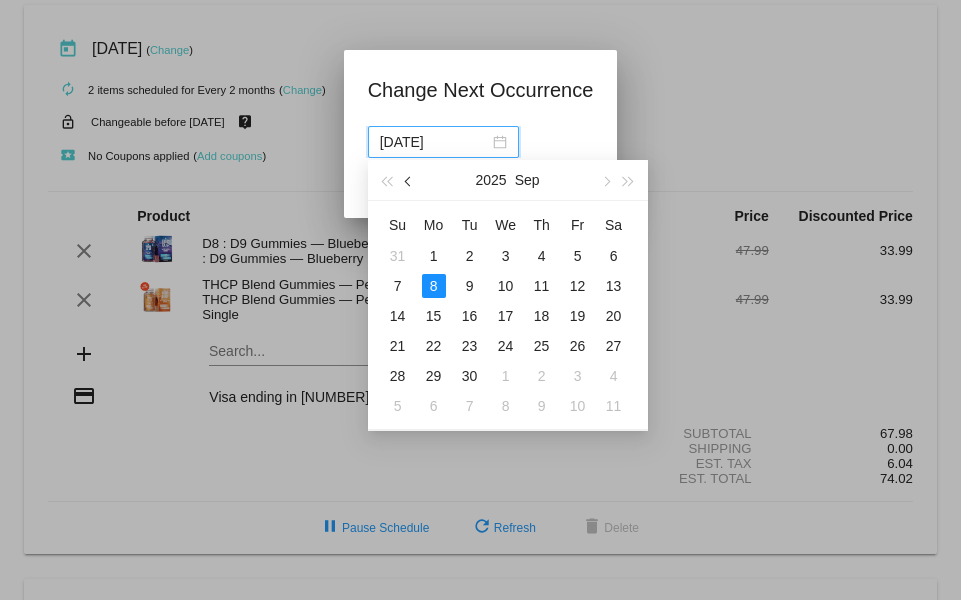 click at bounding box center (409, 181) 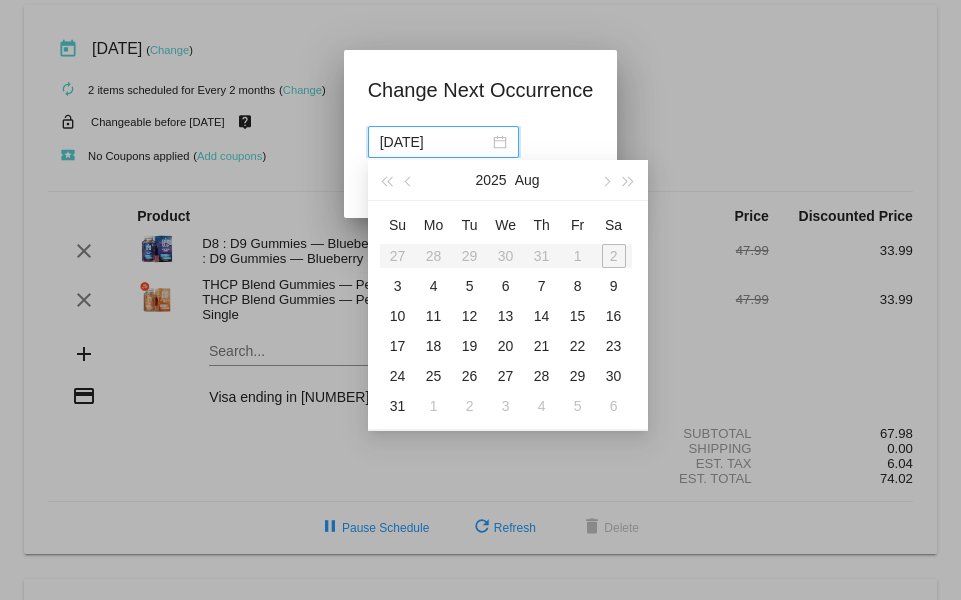 click on "Su   Mo   Tu   We   Th   Fr   Sa   27   28   29   30   31   1   2   3   4   5   6   7   8   9   10   11   12   13   14   15   16   17   18   19   20   21   22   23   24   25   26   27   28   29   30   31   1   2   3   4   5   6" at bounding box center [506, 315] 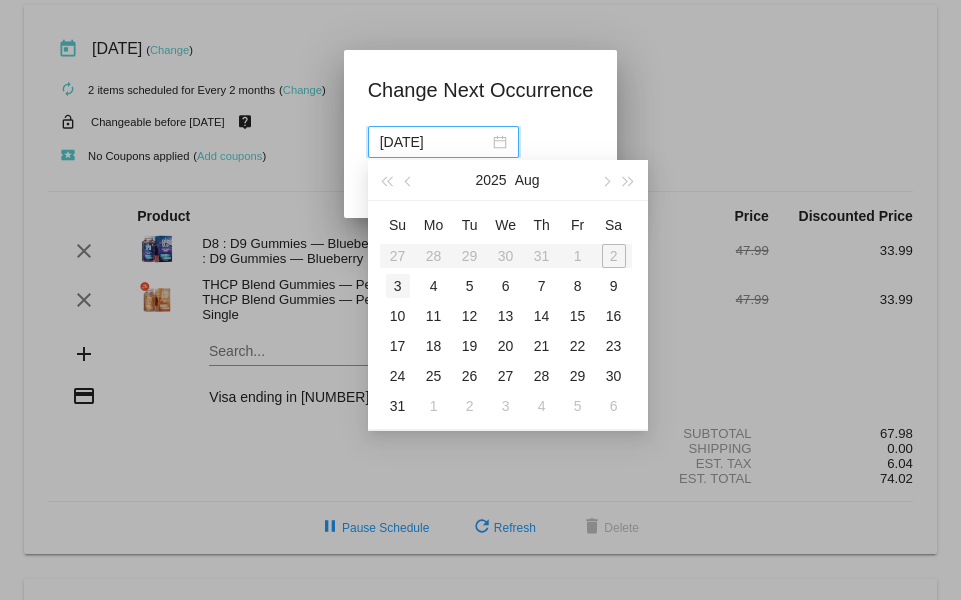 click on "3" at bounding box center (398, 286) 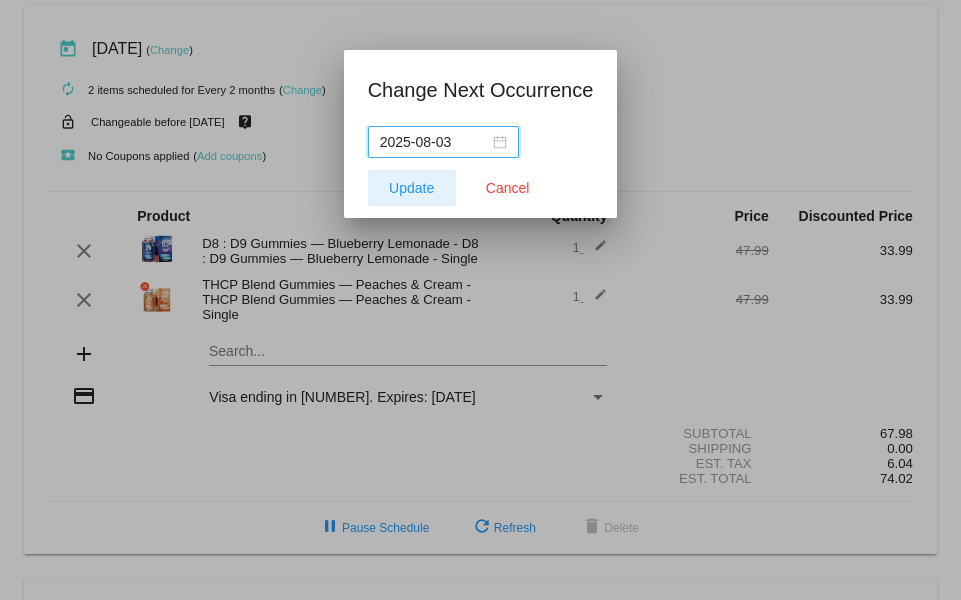 click on "Update" 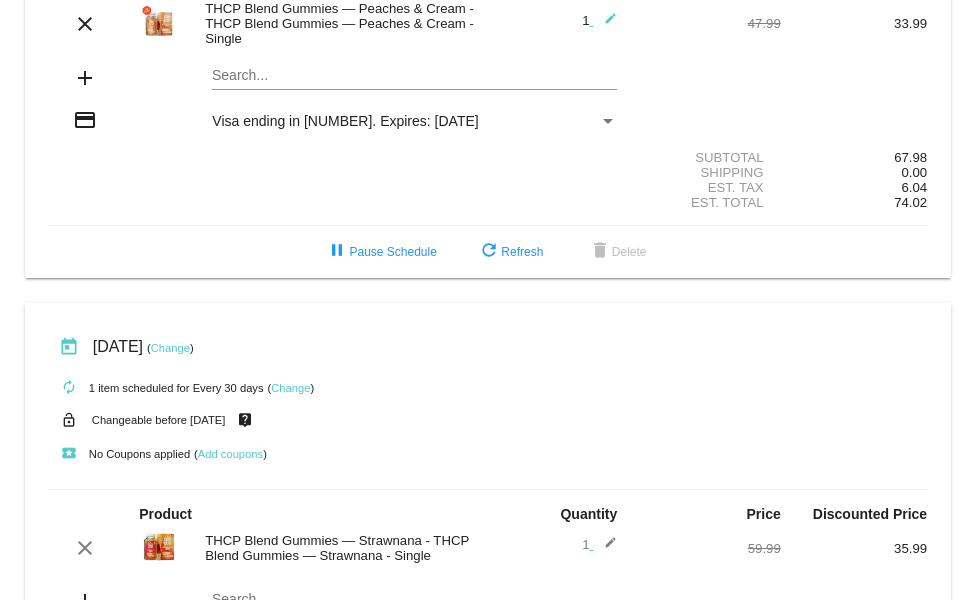 scroll, scrollTop: 0, scrollLeft: 0, axis: both 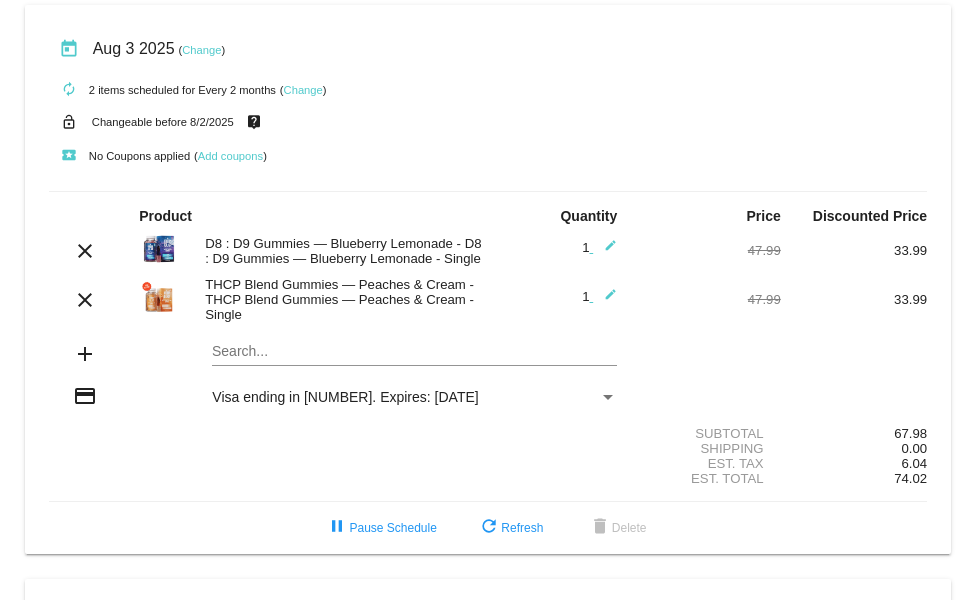 click on "today
Aug 3 2025
( Change )" 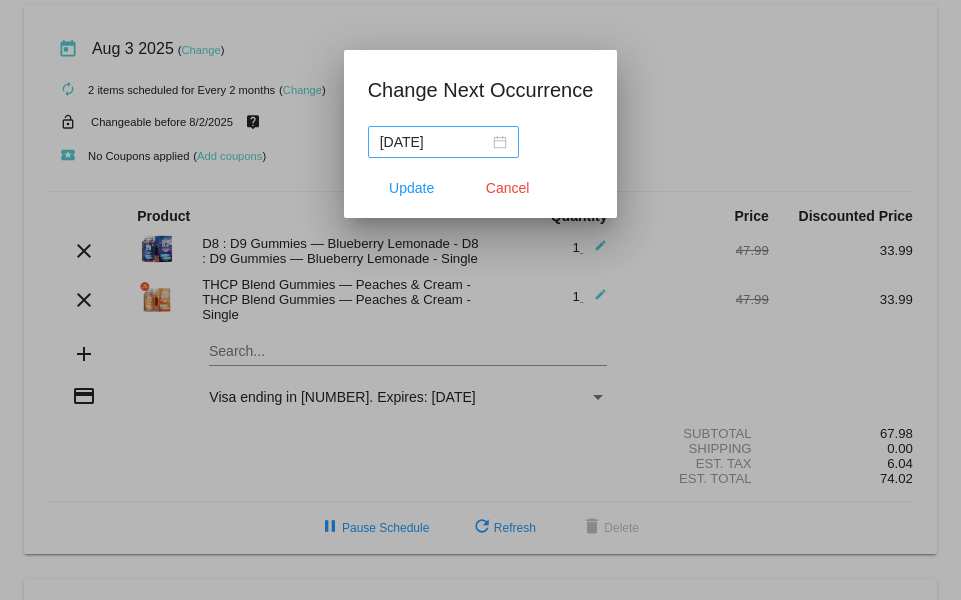 click on "2025-08-02" at bounding box center [443, 142] 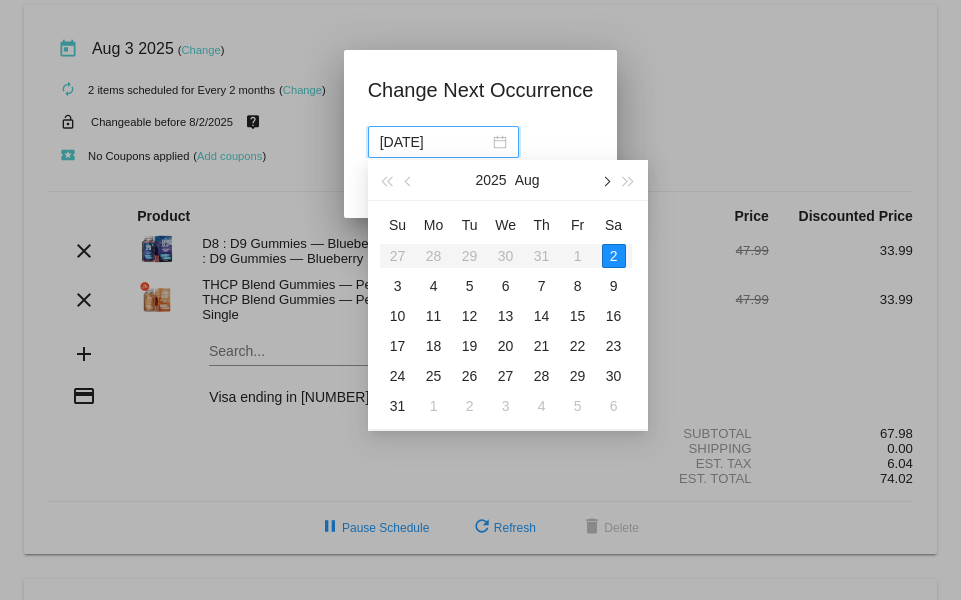 click at bounding box center [606, 180] 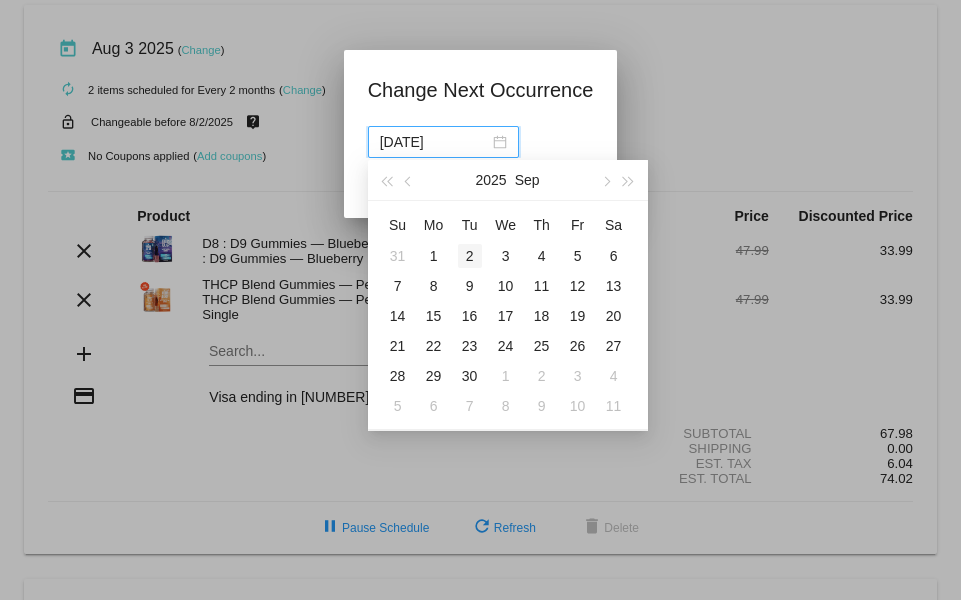 click on "2" at bounding box center (470, 256) 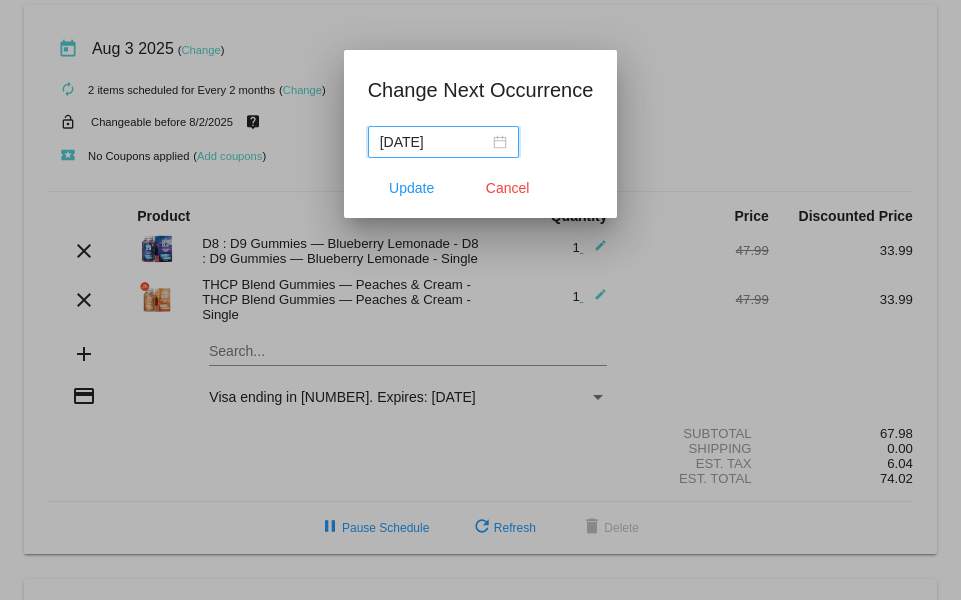 click on "Update
Cancel" 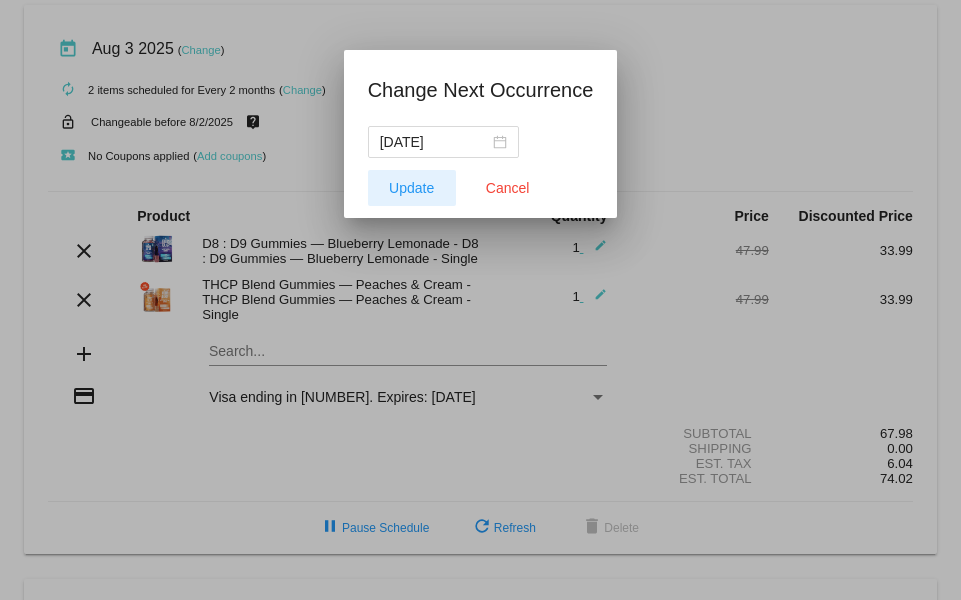 click on "Update" 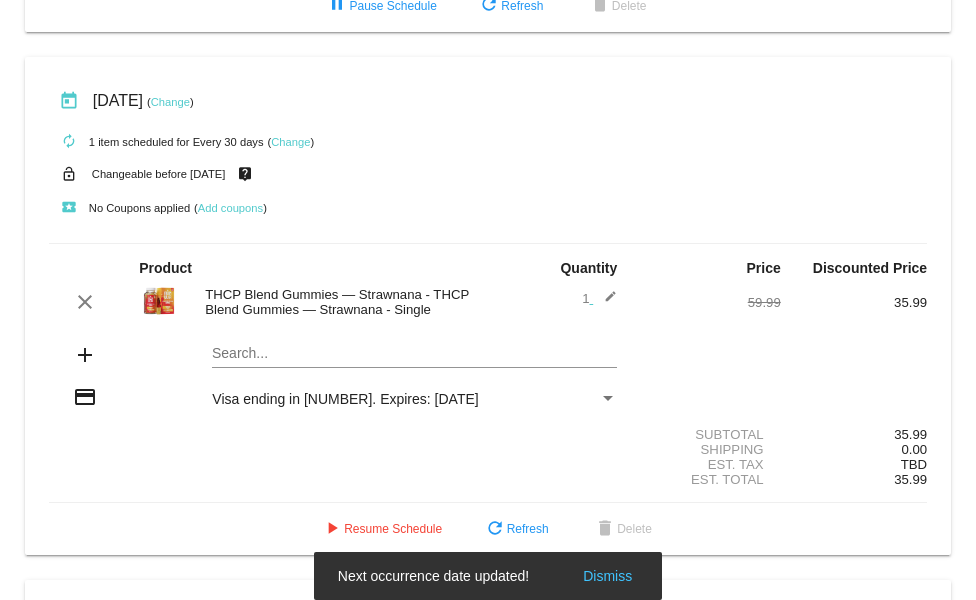 scroll, scrollTop: 0, scrollLeft: 0, axis: both 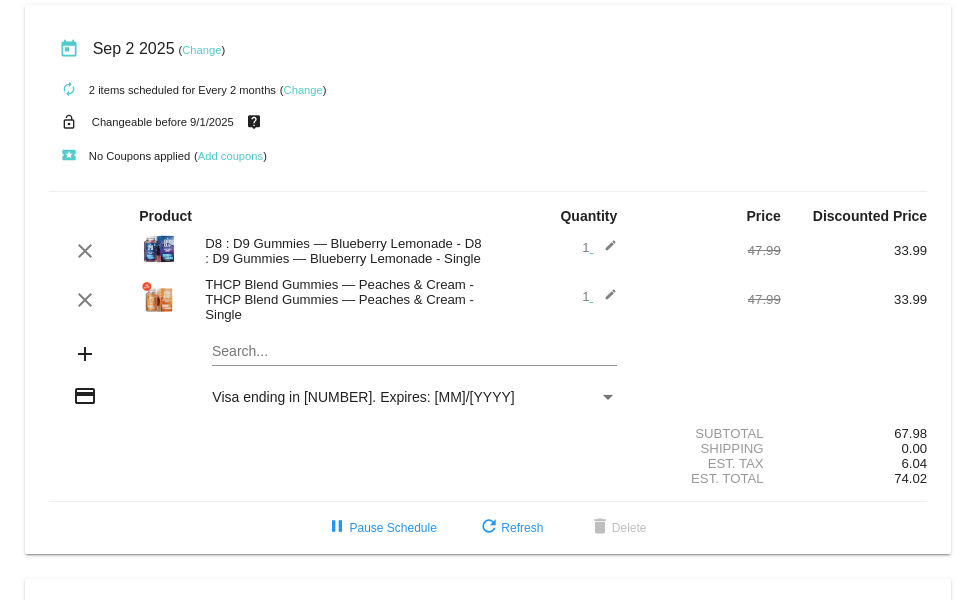click on "today
Sep 2 2025
( Change )" 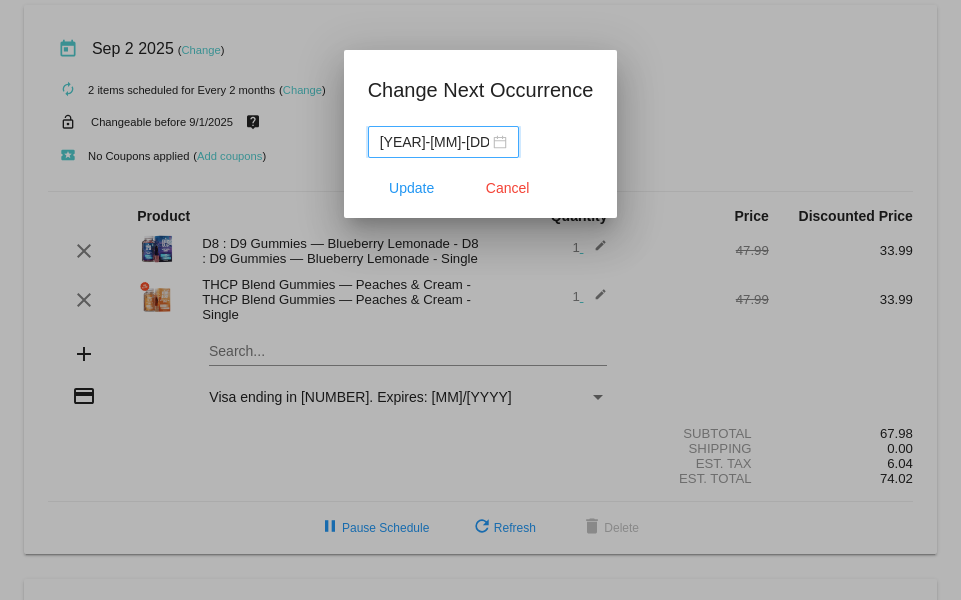 click on "2025-09-01" at bounding box center [434, 142] 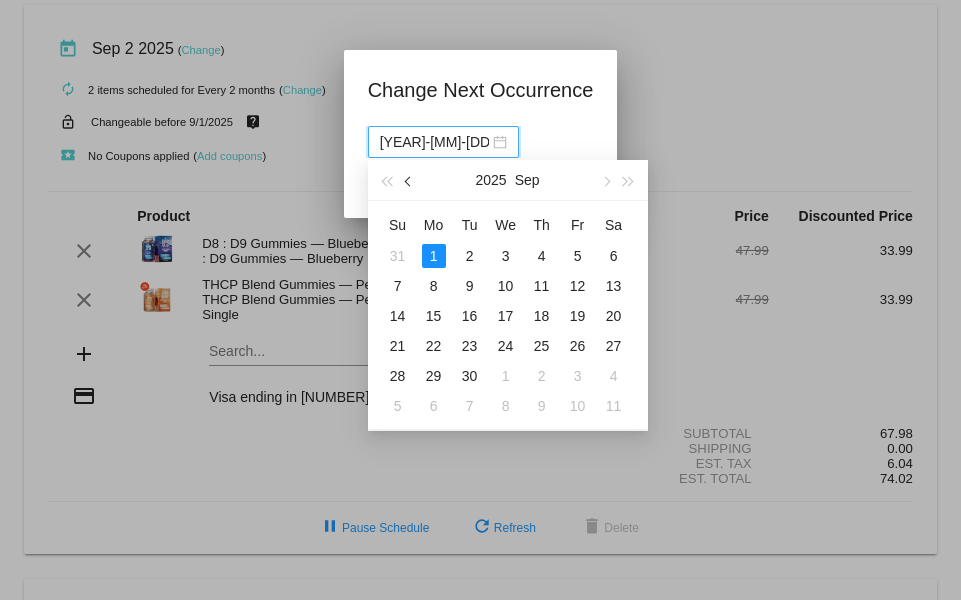 click at bounding box center (409, 180) 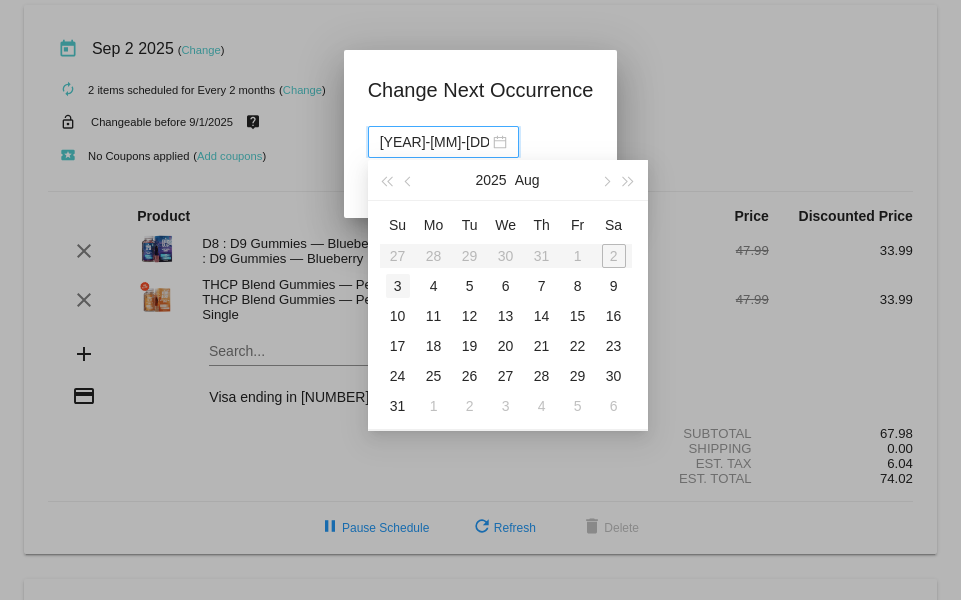 click on "3" at bounding box center [398, 286] 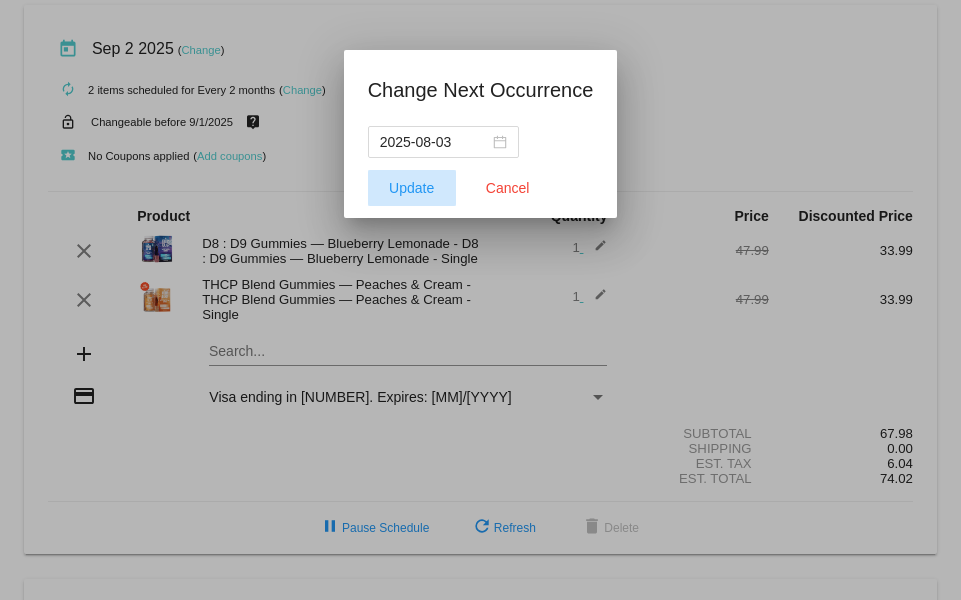 click on "Update" 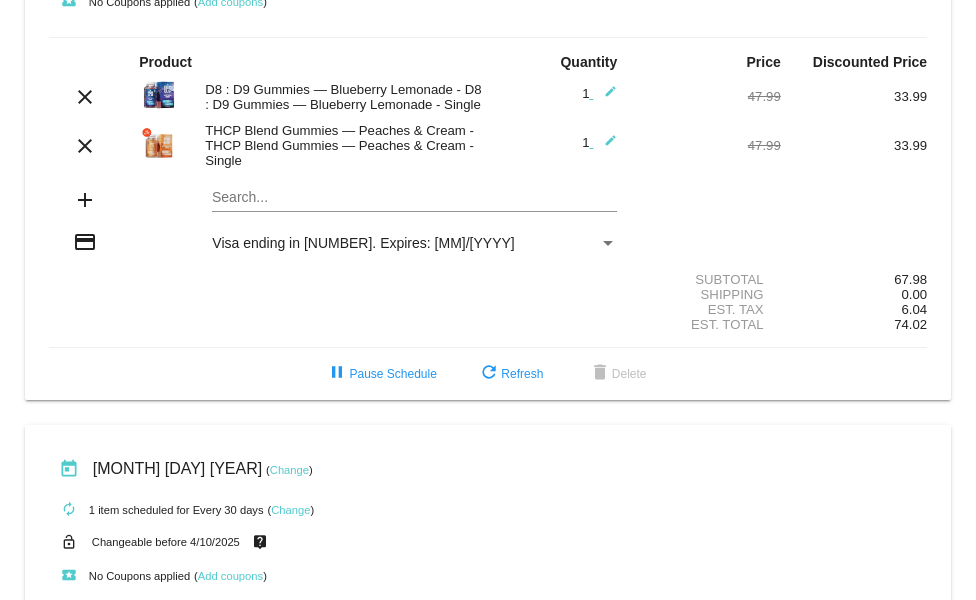 scroll, scrollTop: 164, scrollLeft: 0, axis: vertical 